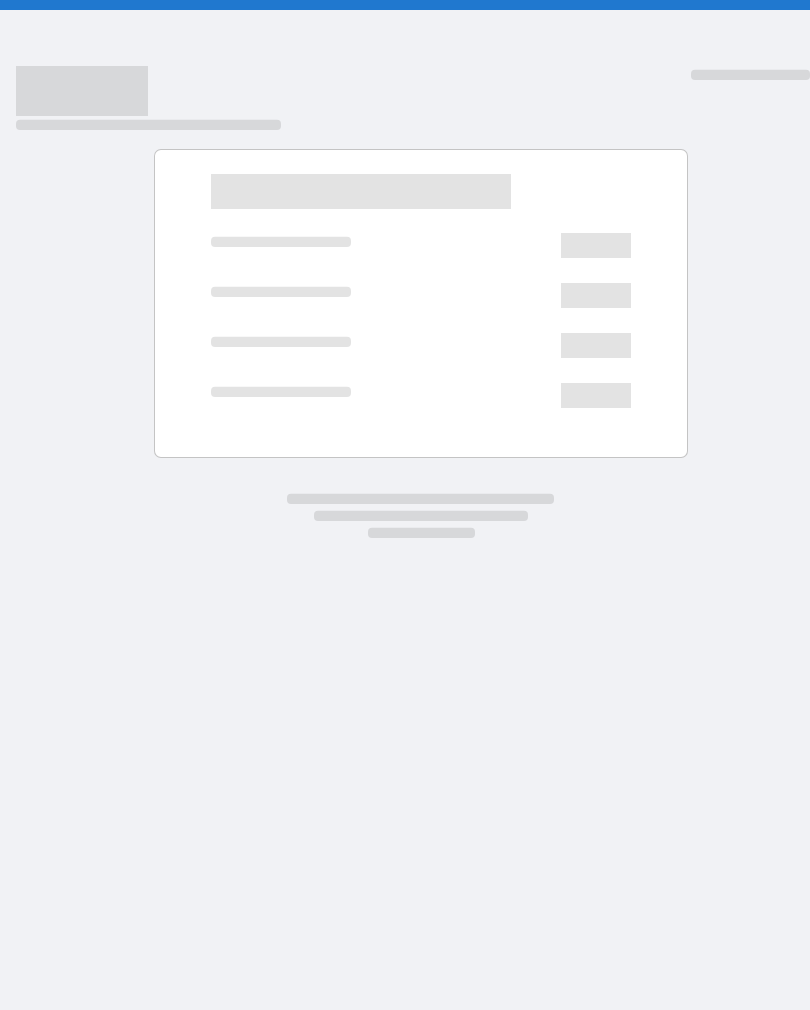 scroll, scrollTop: 0, scrollLeft: 0, axis: both 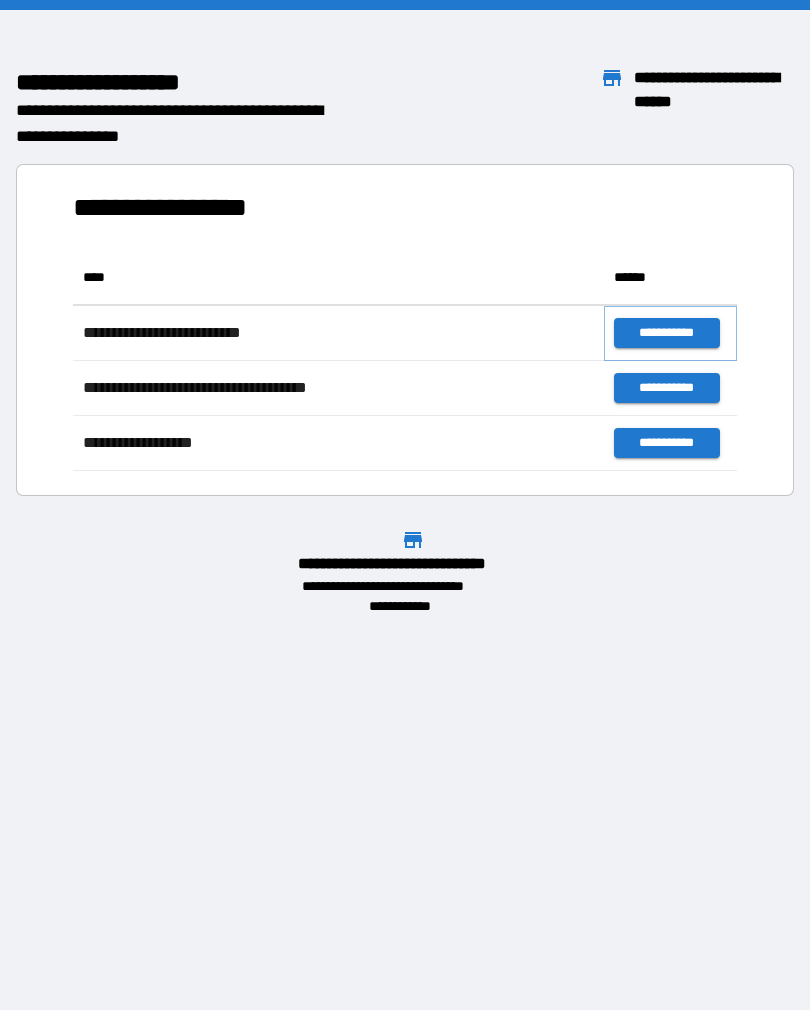click on "**********" at bounding box center (666, 333) 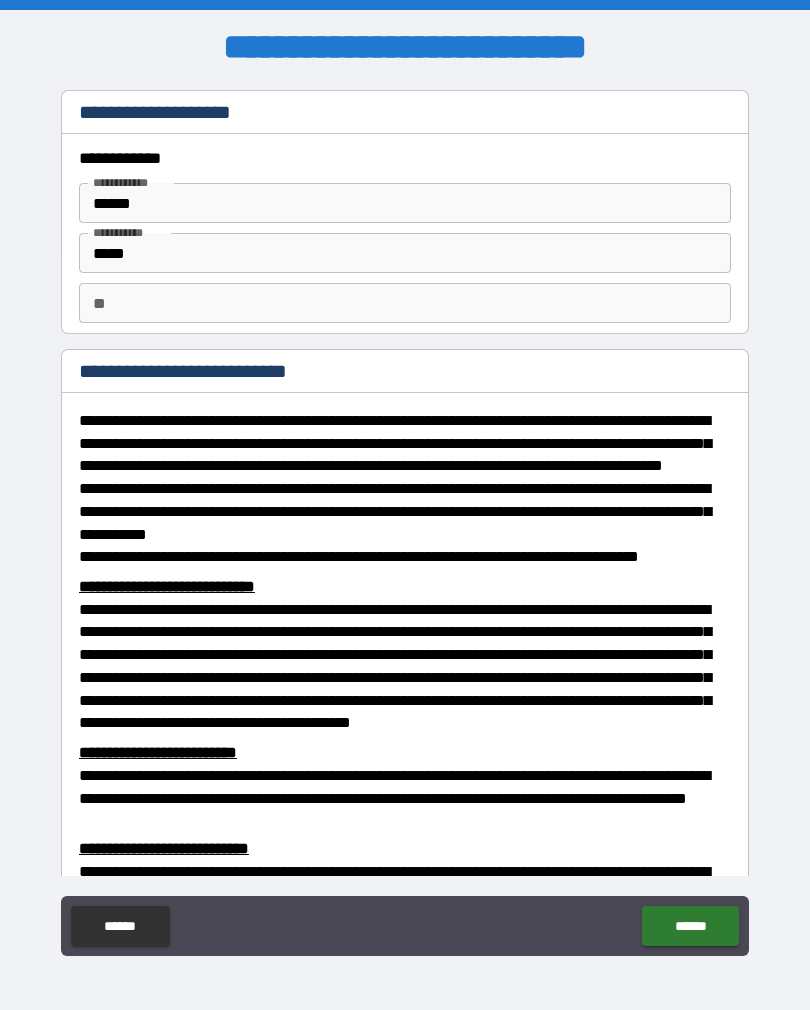 click on "**" at bounding box center (405, 303) 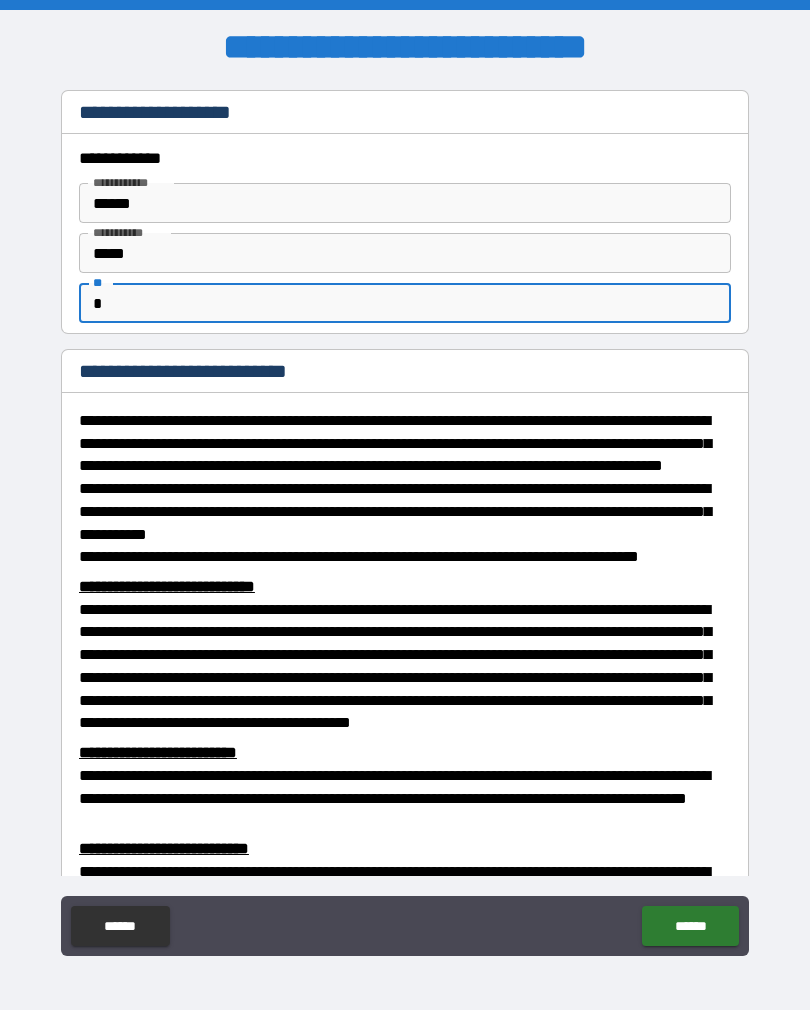 type on "*" 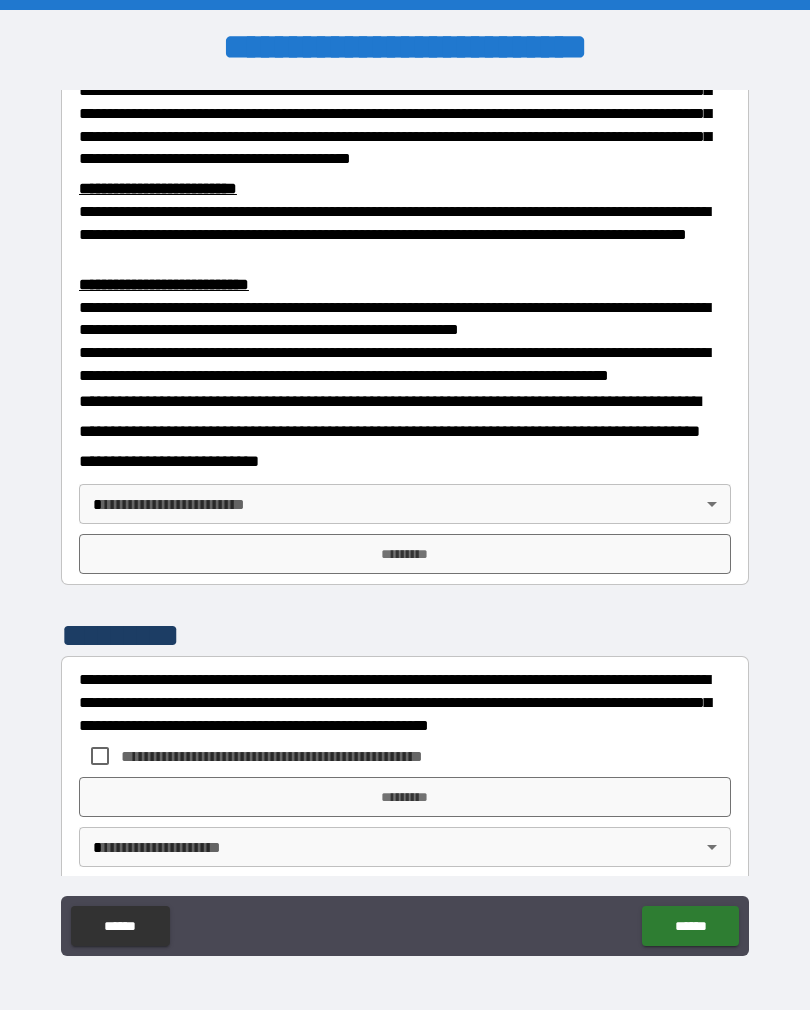 scroll, scrollTop: 565, scrollLeft: 0, axis: vertical 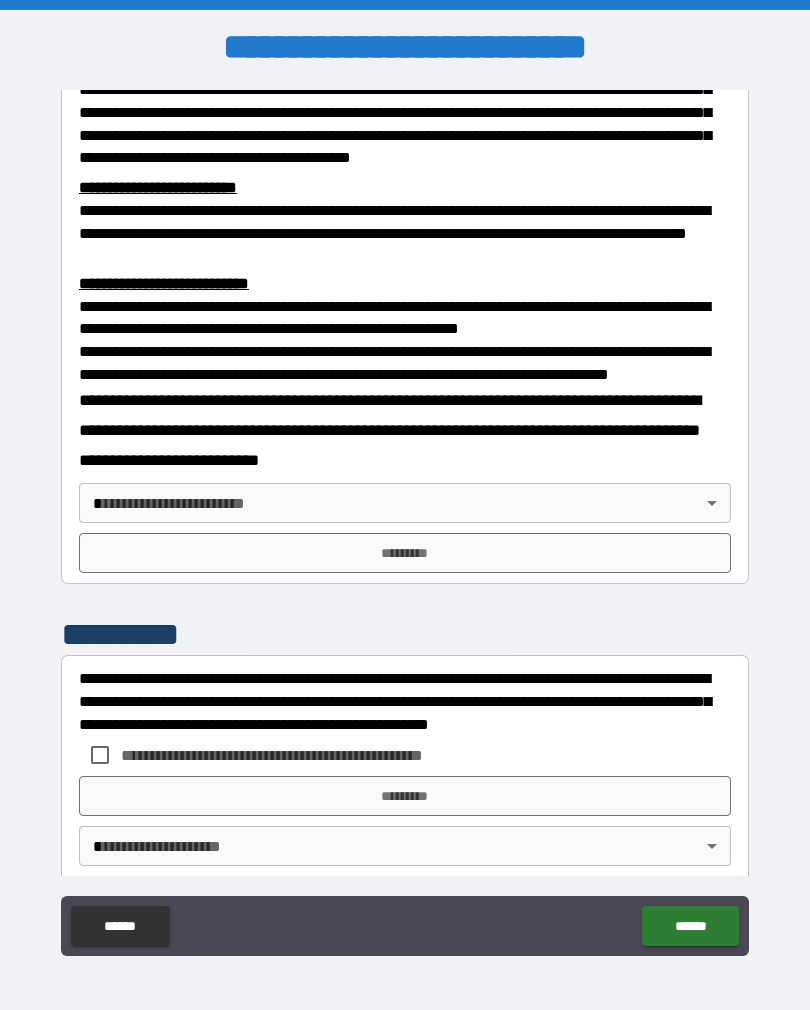 click on "**********" at bounding box center (405, 520) 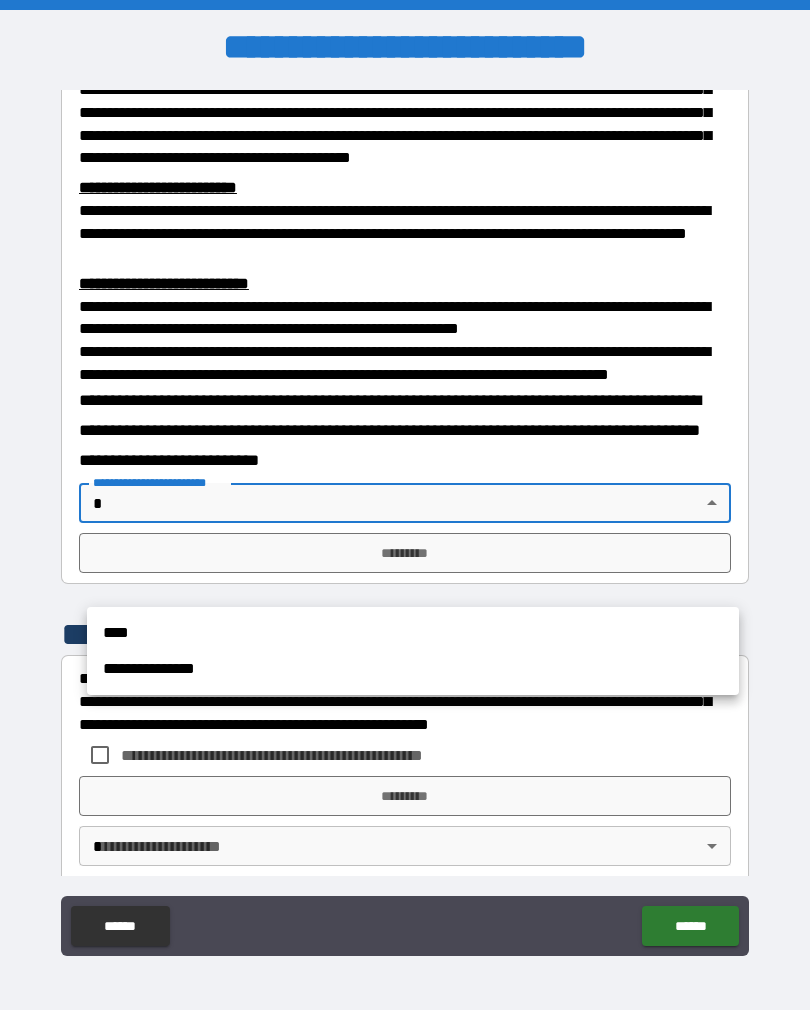 click on "****" at bounding box center [413, 633] 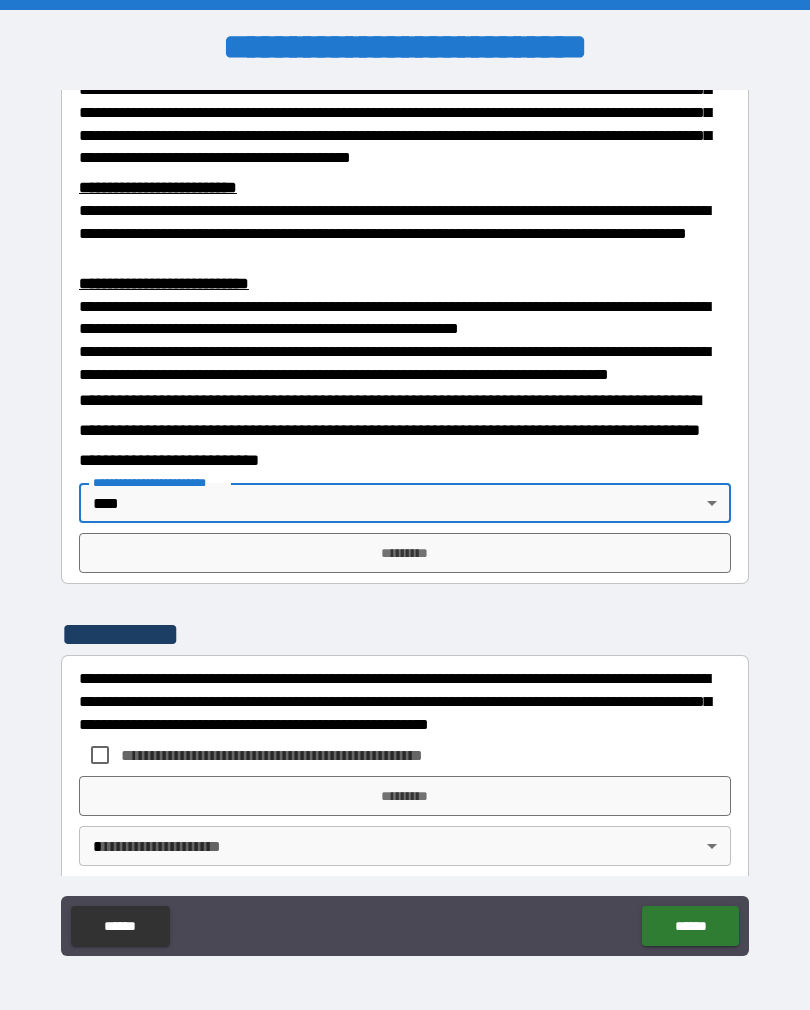 click on "*********" at bounding box center (405, 553) 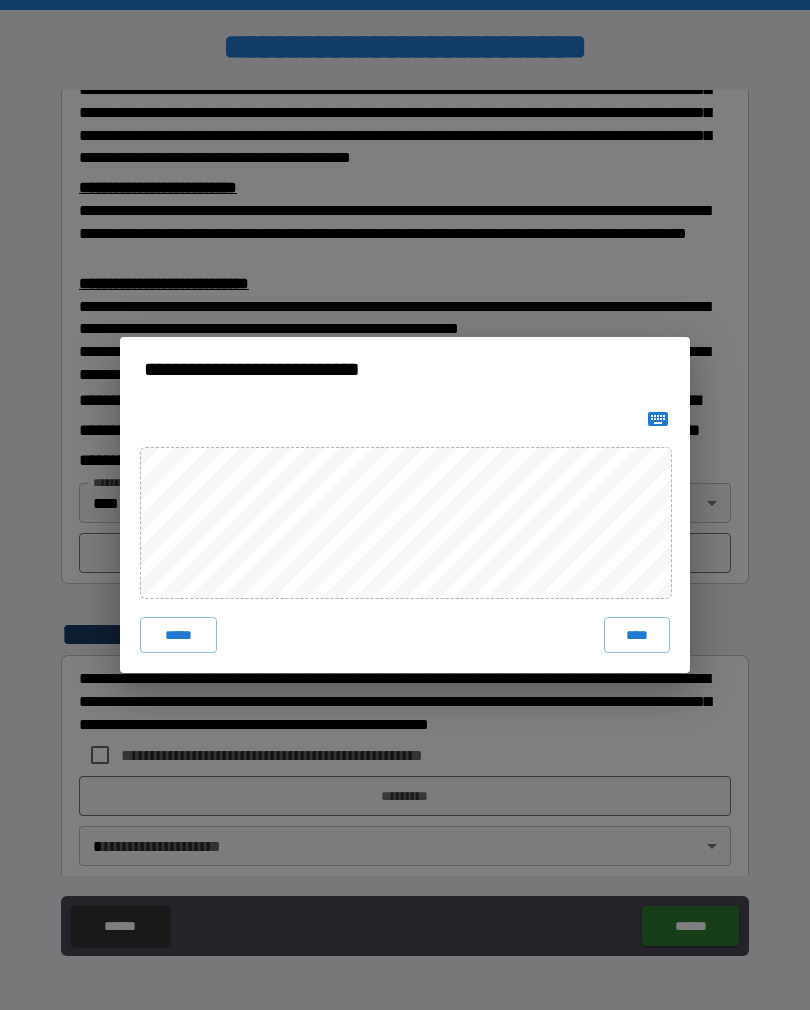 click on "****" at bounding box center (637, 635) 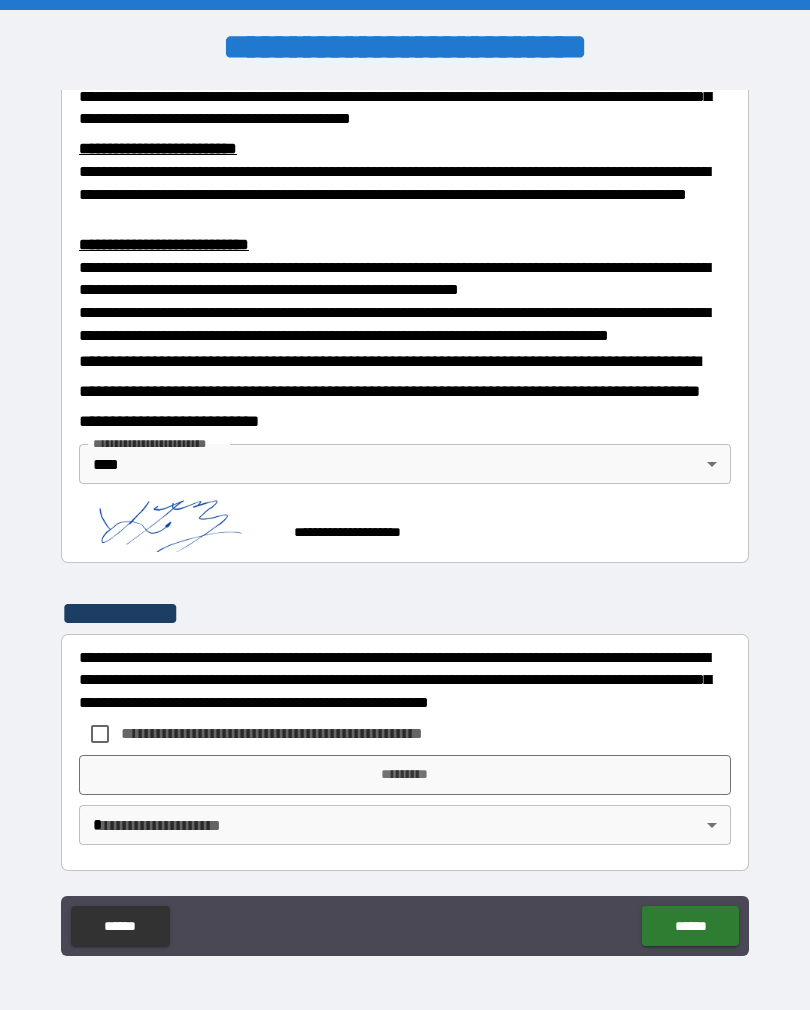 scroll, scrollTop: 677, scrollLeft: 0, axis: vertical 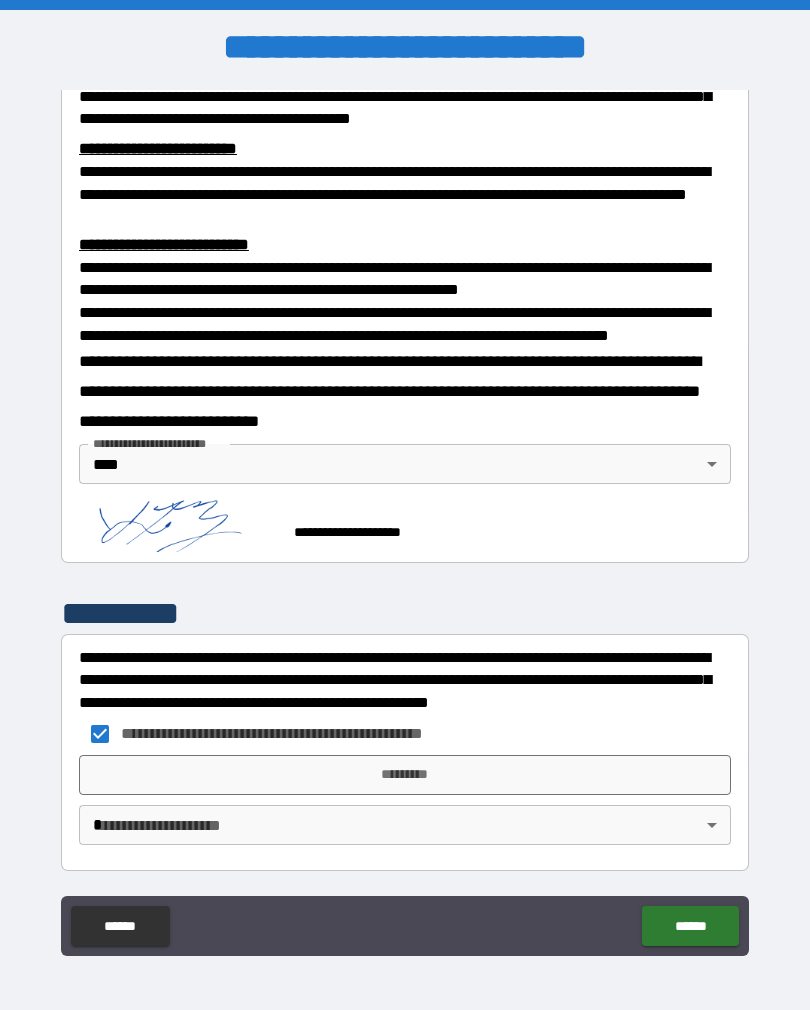 click on "*********" at bounding box center [405, 775] 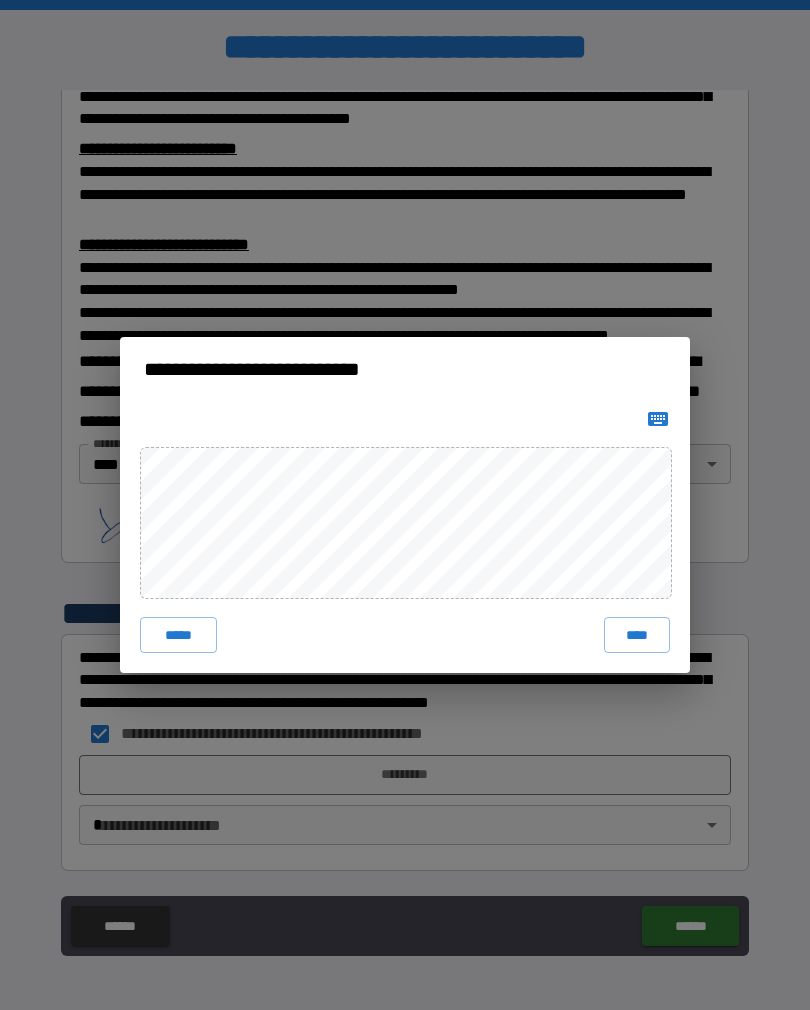 click on "****" at bounding box center [637, 635] 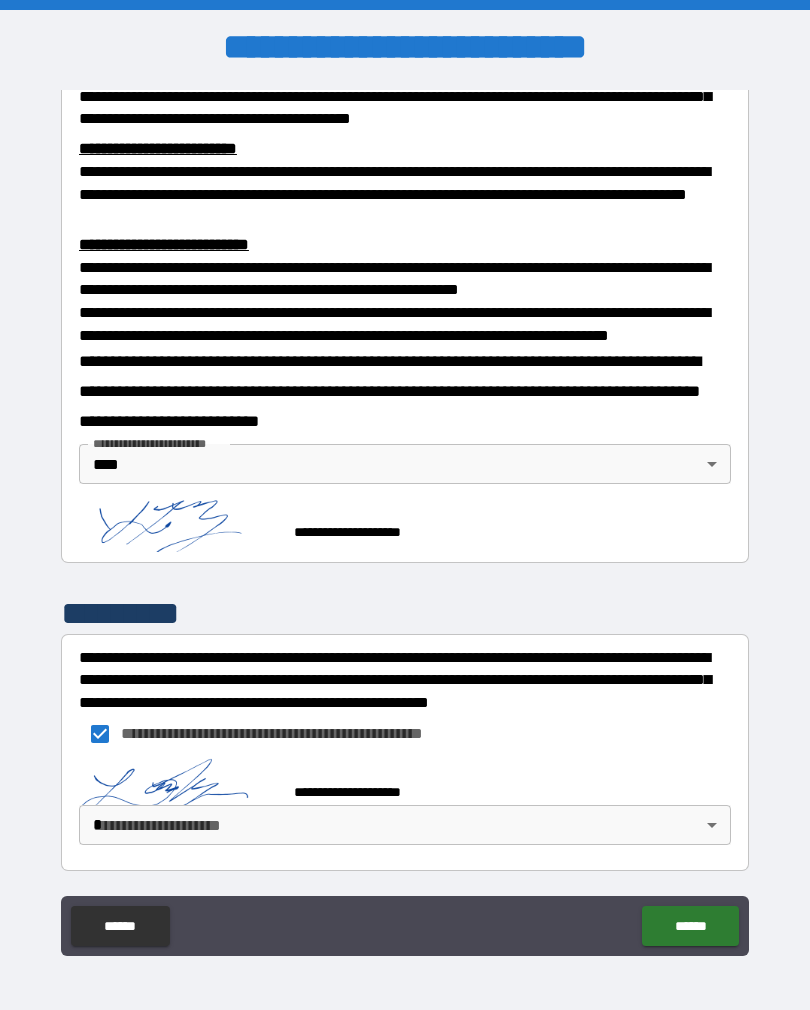 scroll, scrollTop: 667, scrollLeft: 0, axis: vertical 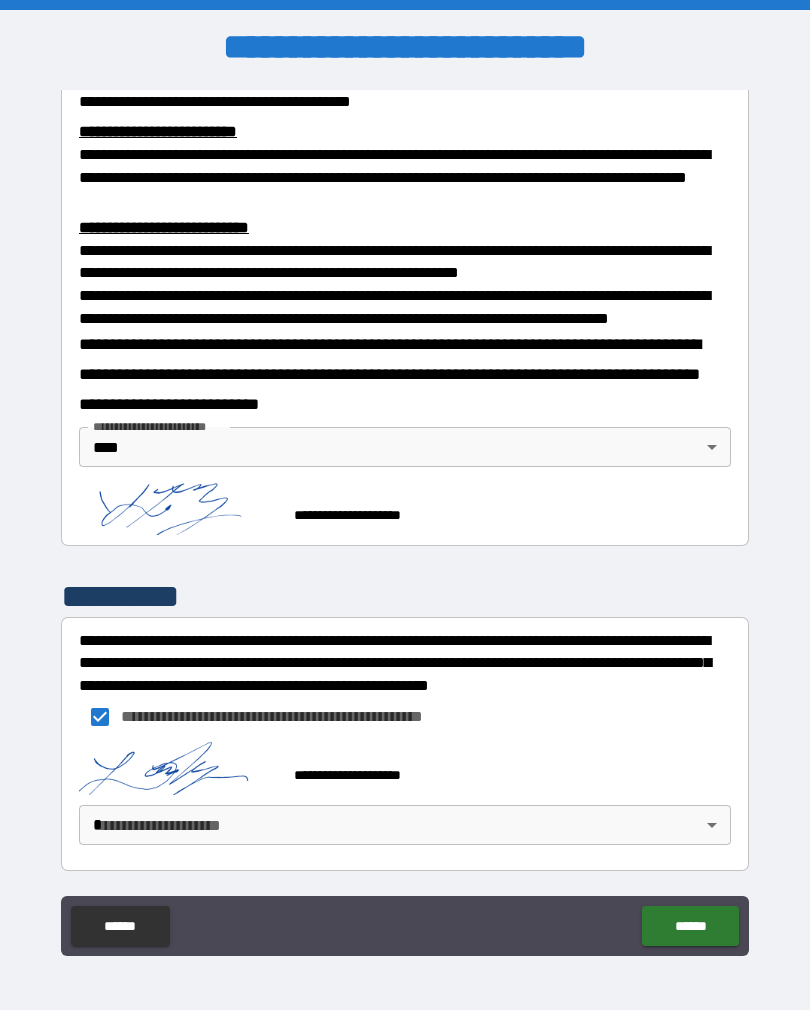 click on "**********" at bounding box center (405, 520) 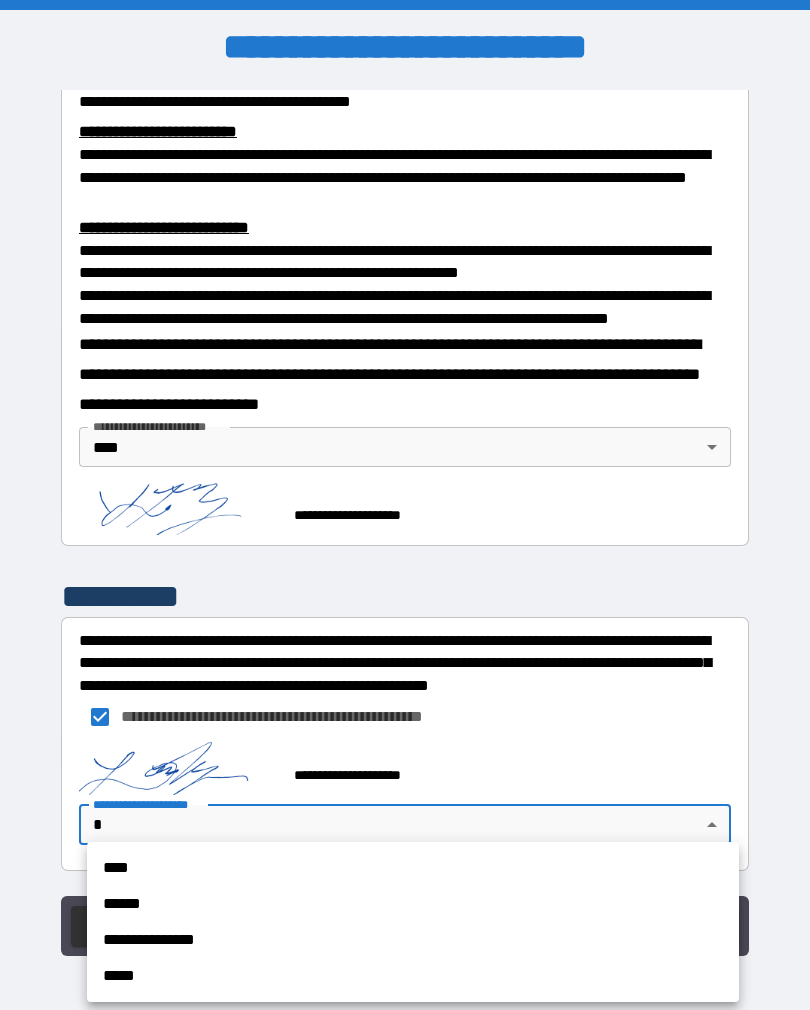 click on "****" at bounding box center (413, 868) 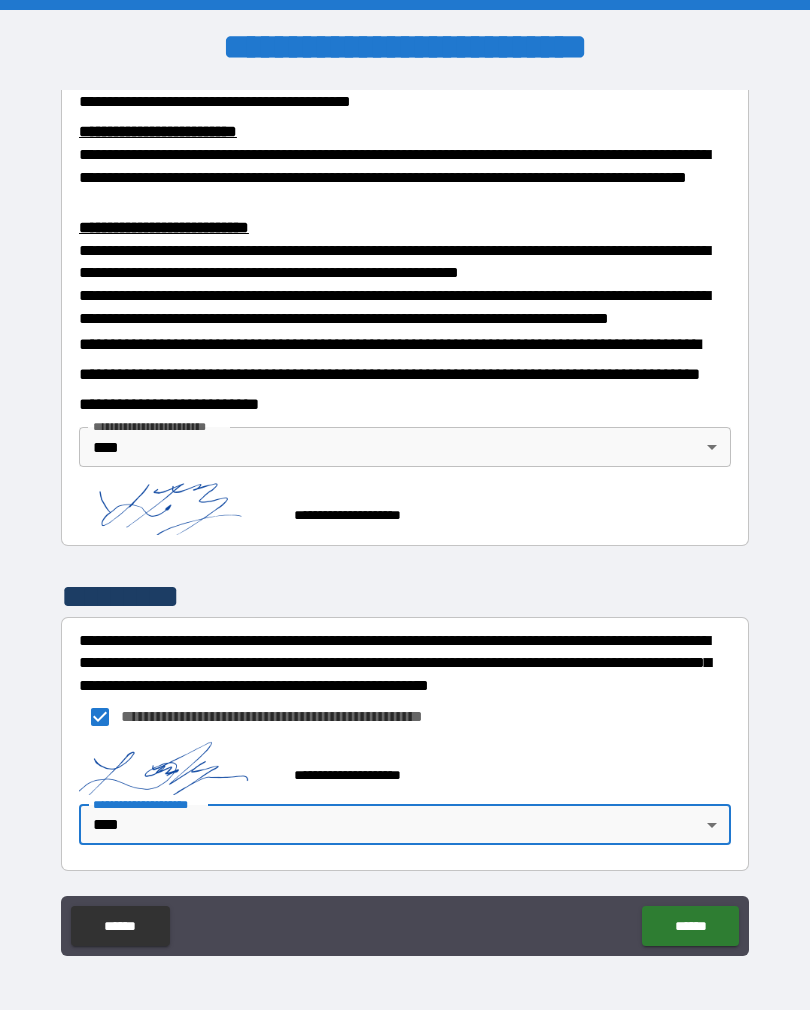 click on "******" at bounding box center (690, 926) 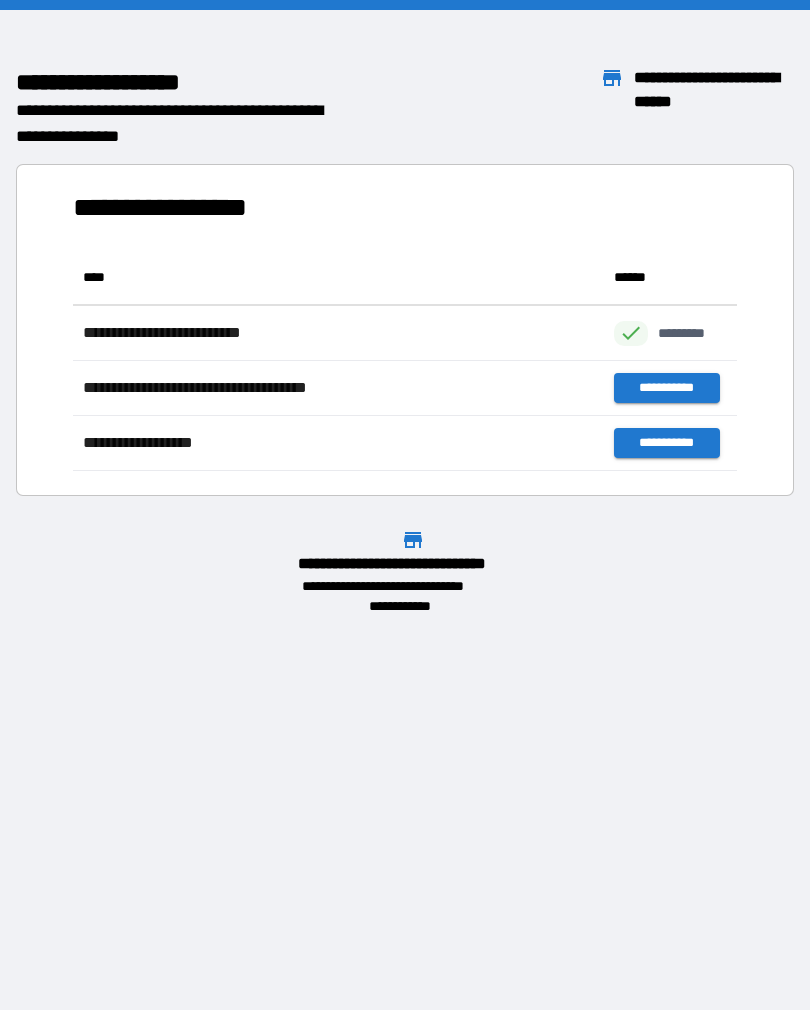 scroll, scrollTop: 1, scrollLeft: 1, axis: both 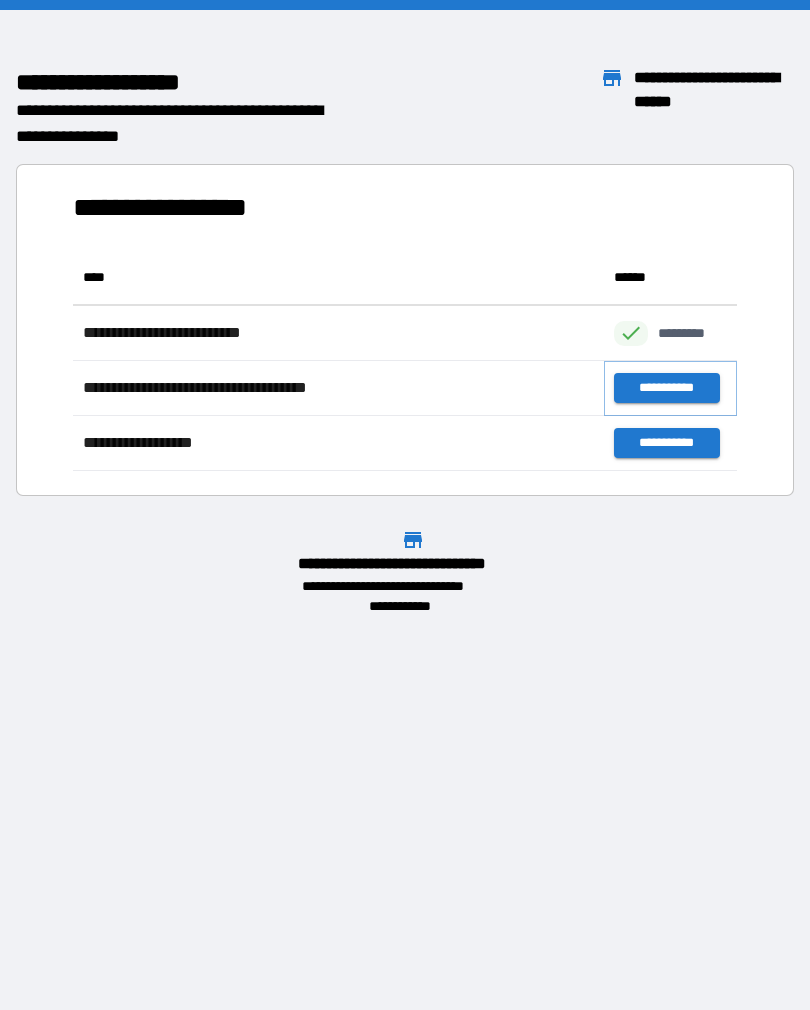 click on "**********" at bounding box center [666, 388] 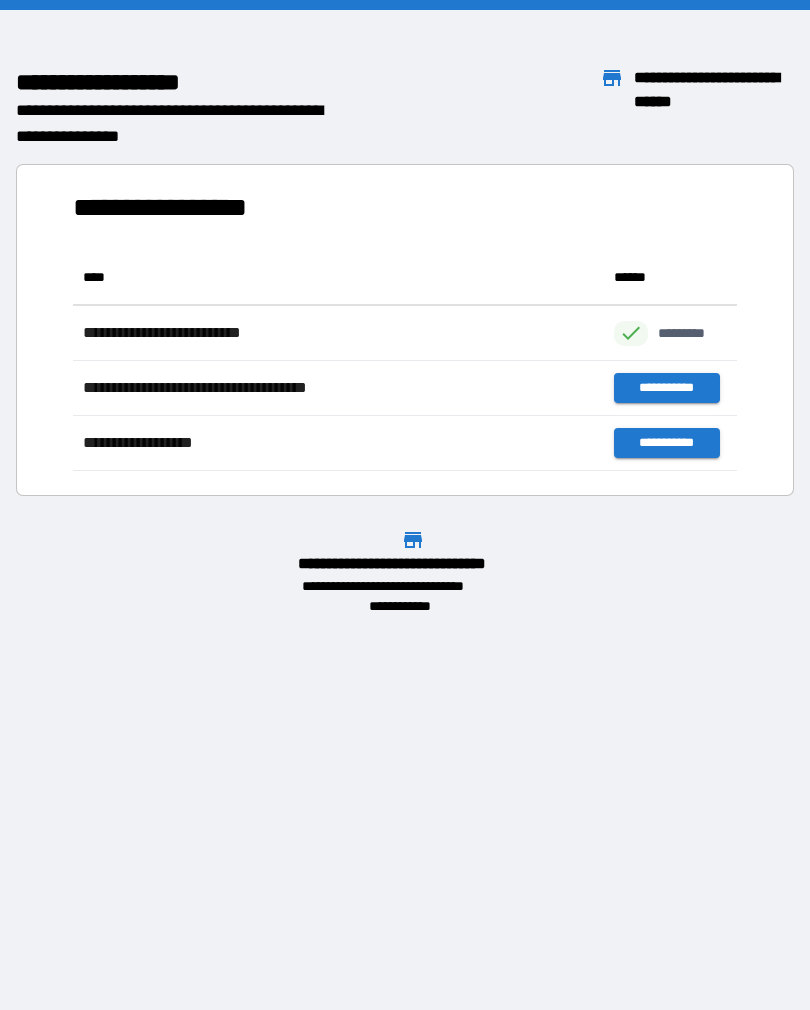 scroll, scrollTop: 1, scrollLeft: 1, axis: both 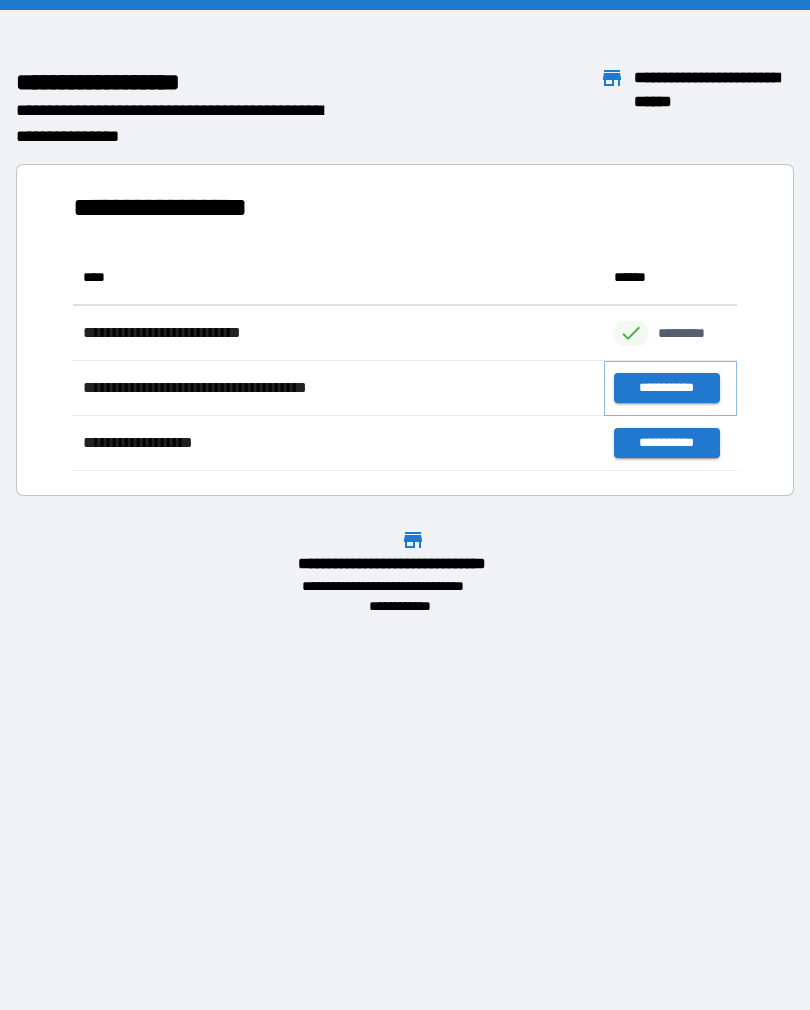 click on "**********" at bounding box center [666, 388] 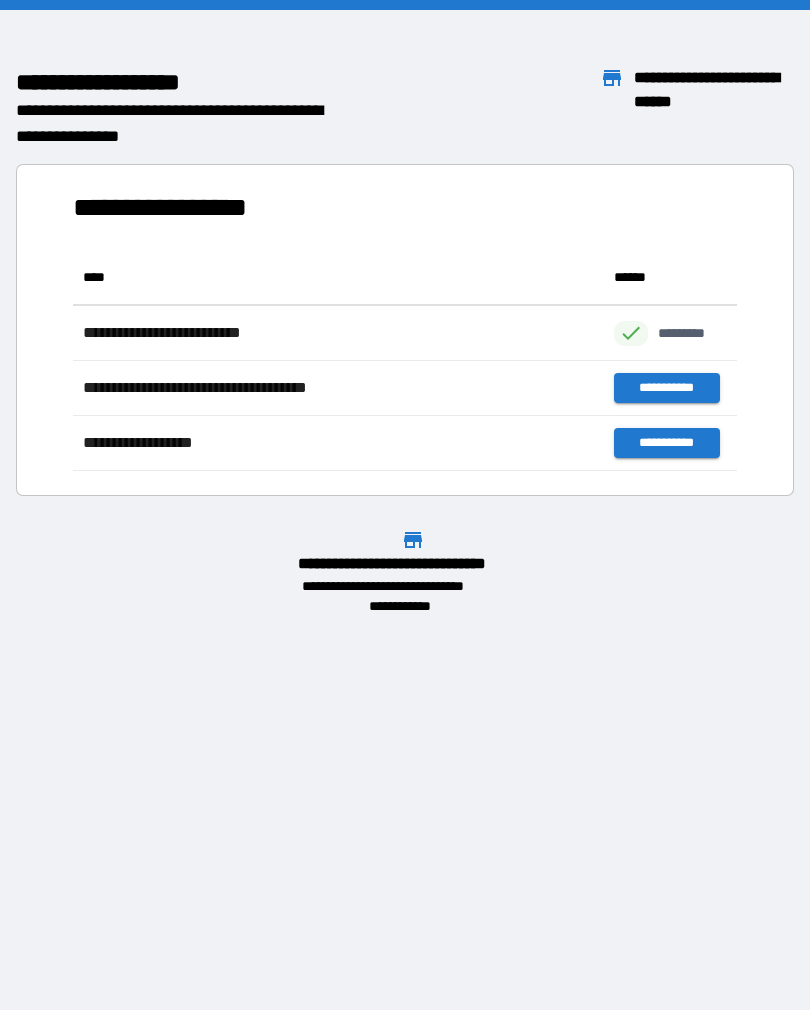 scroll, scrollTop: 1, scrollLeft: 1, axis: both 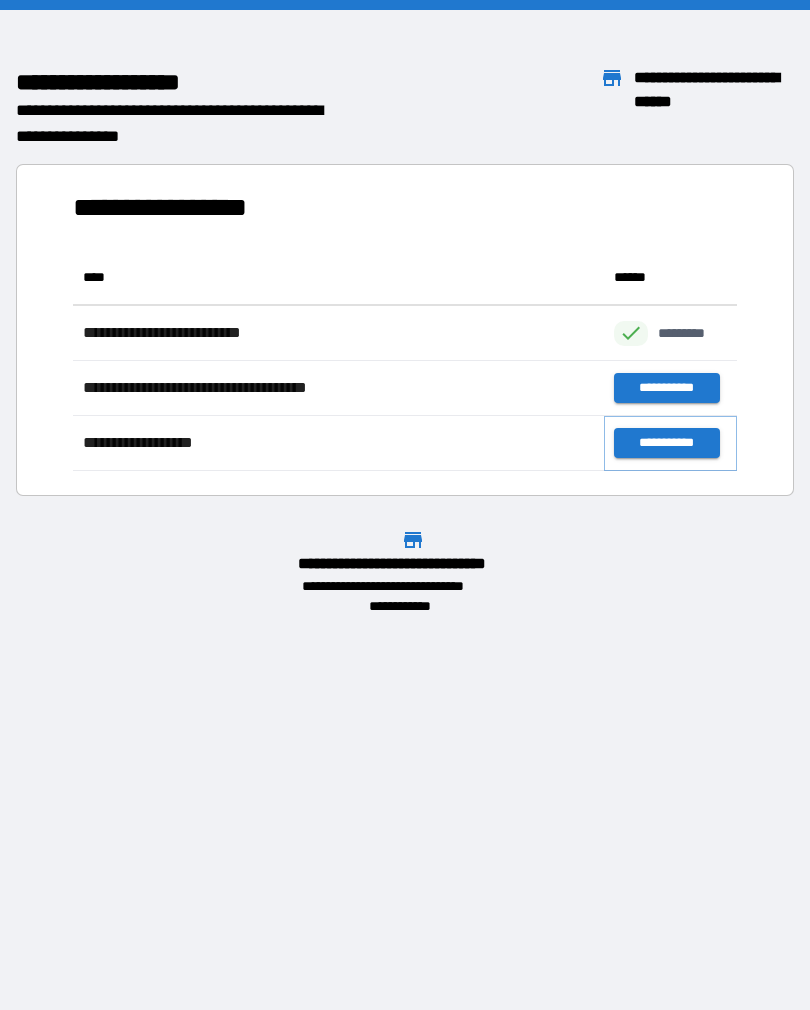 click on "**********" at bounding box center (666, 443) 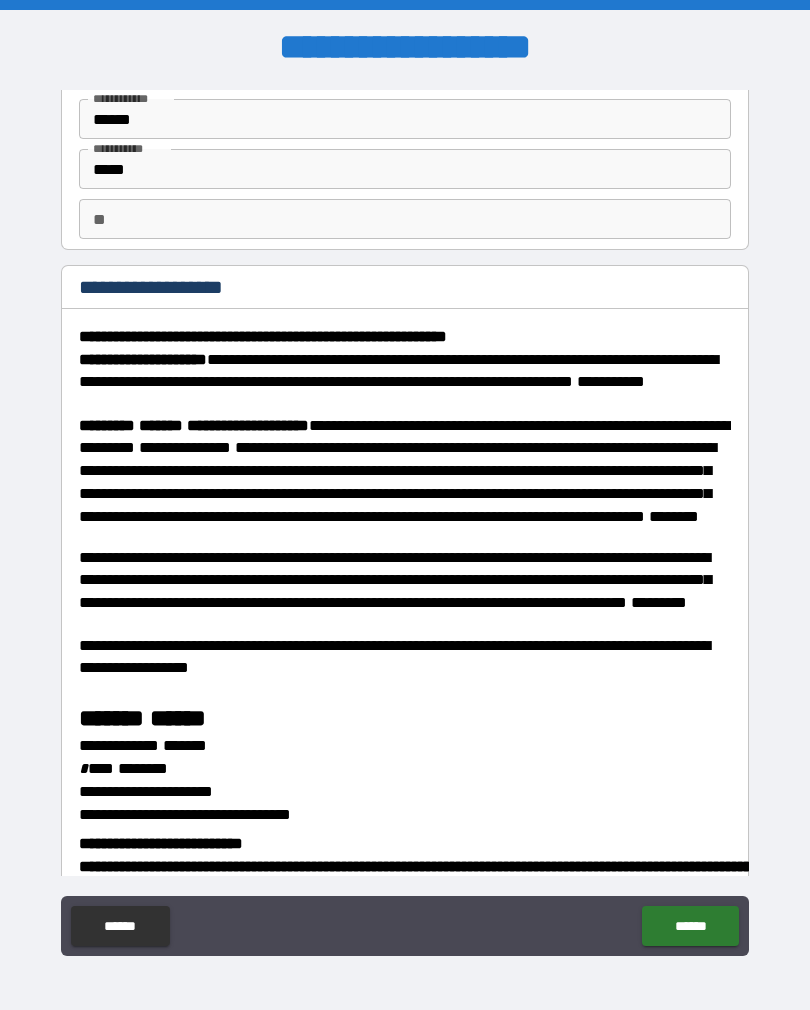 scroll, scrollTop: 87, scrollLeft: 0, axis: vertical 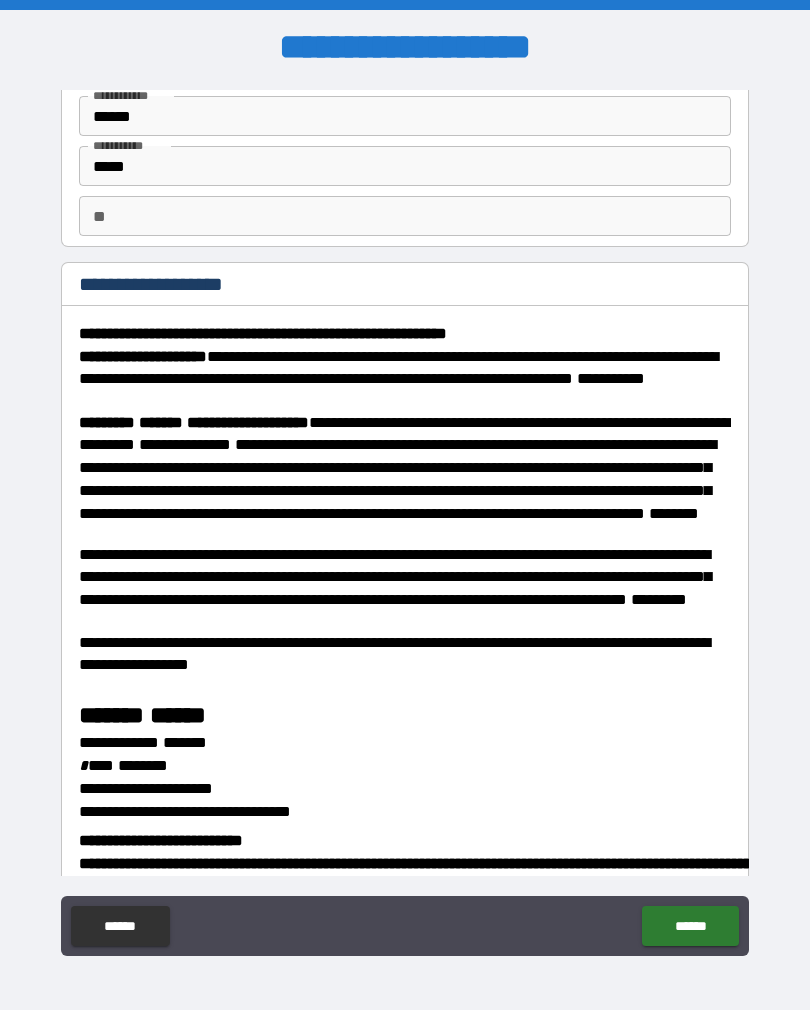 click on "**" at bounding box center [405, 216] 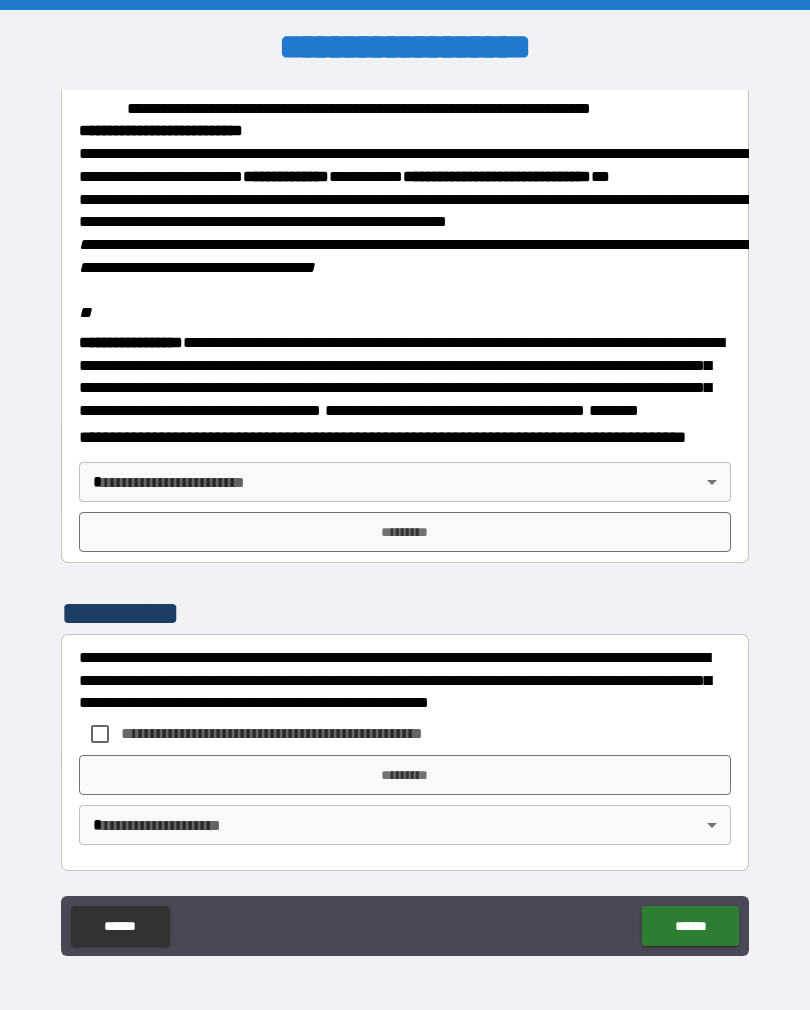 scroll, scrollTop: 2323, scrollLeft: 0, axis: vertical 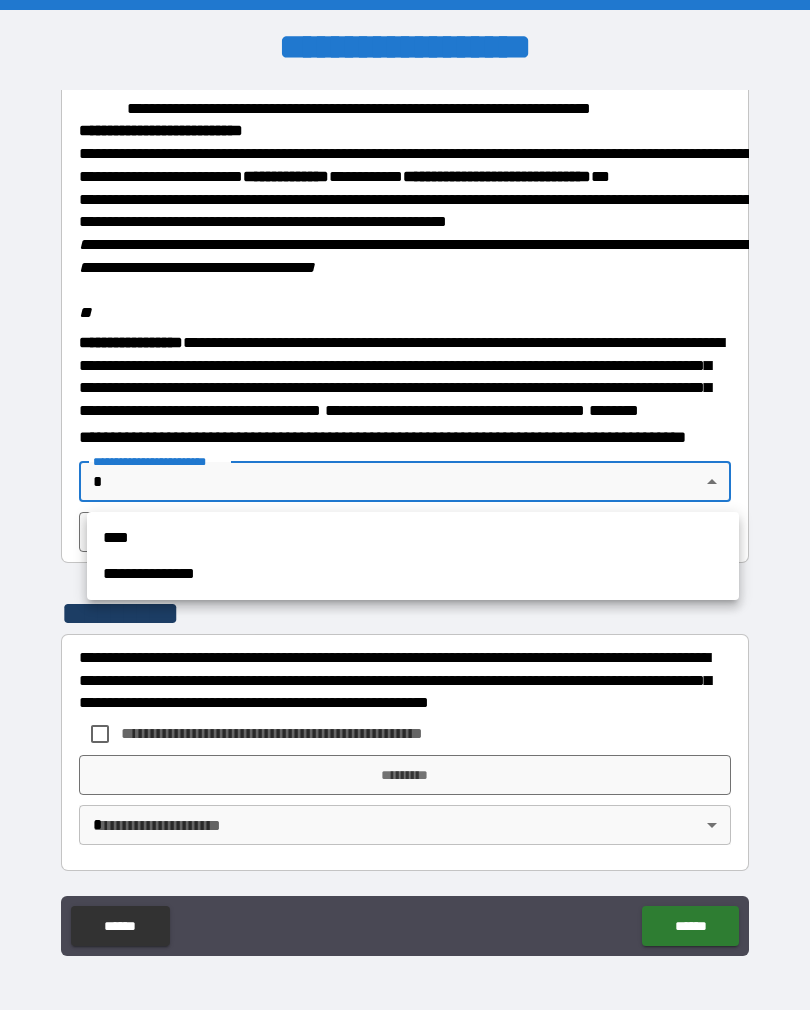 click on "****" at bounding box center (413, 538) 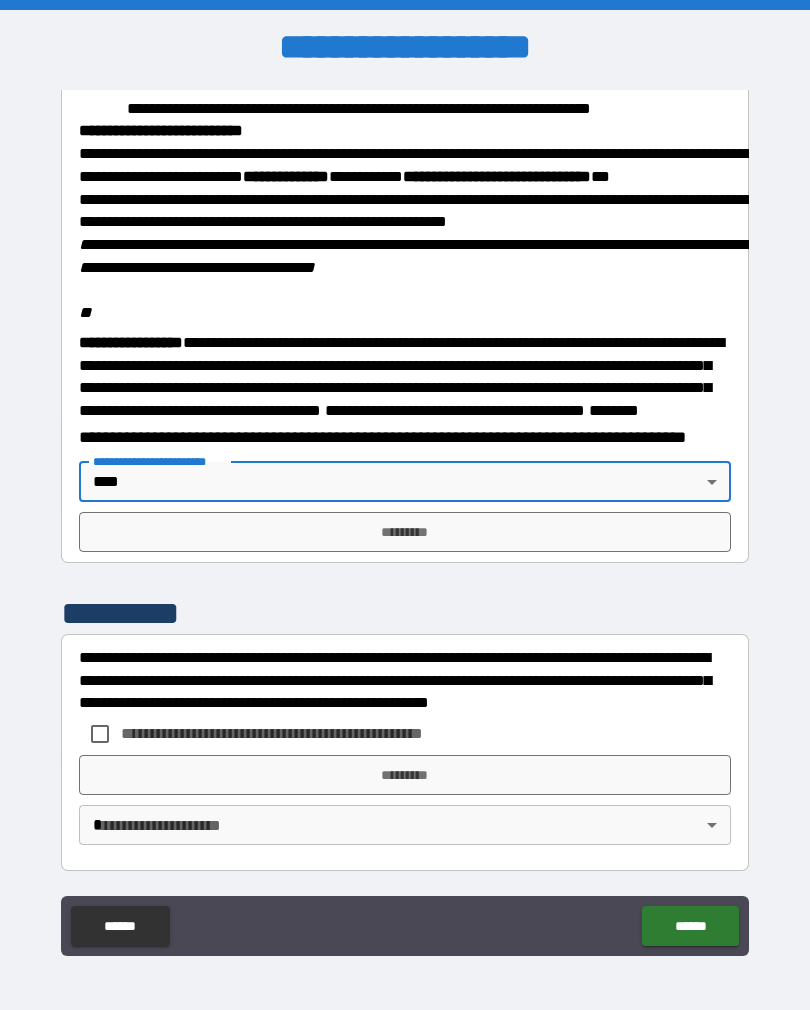 type on "****" 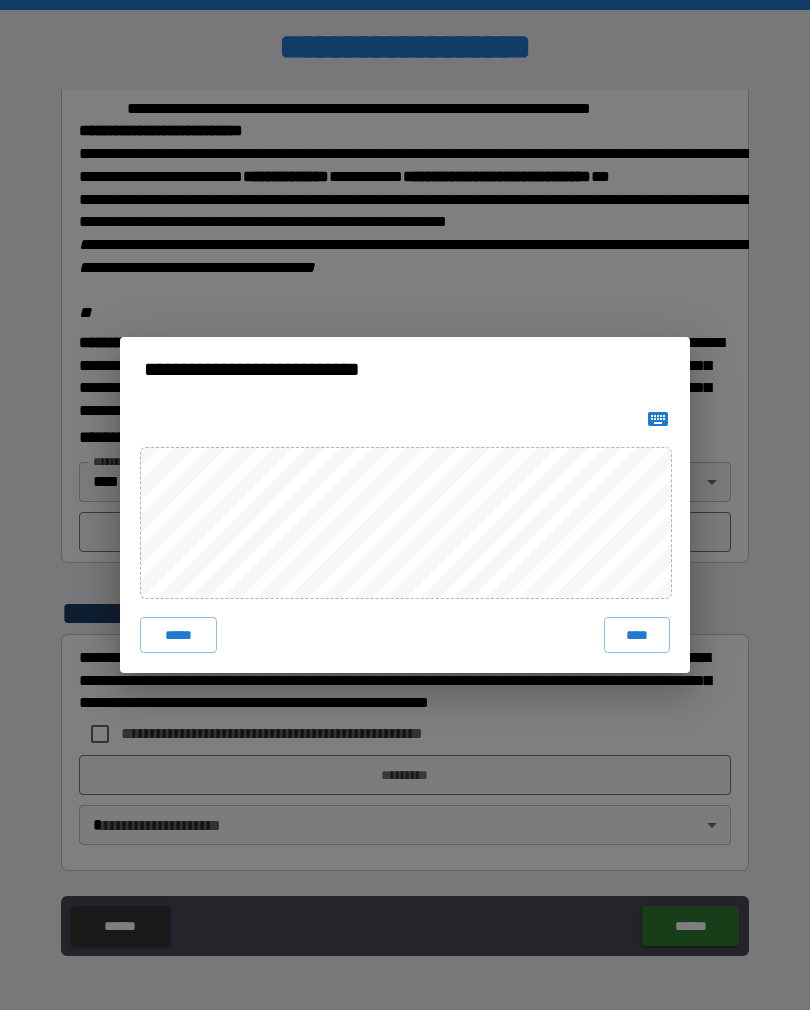 click on "****" at bounding box center [637, 635] 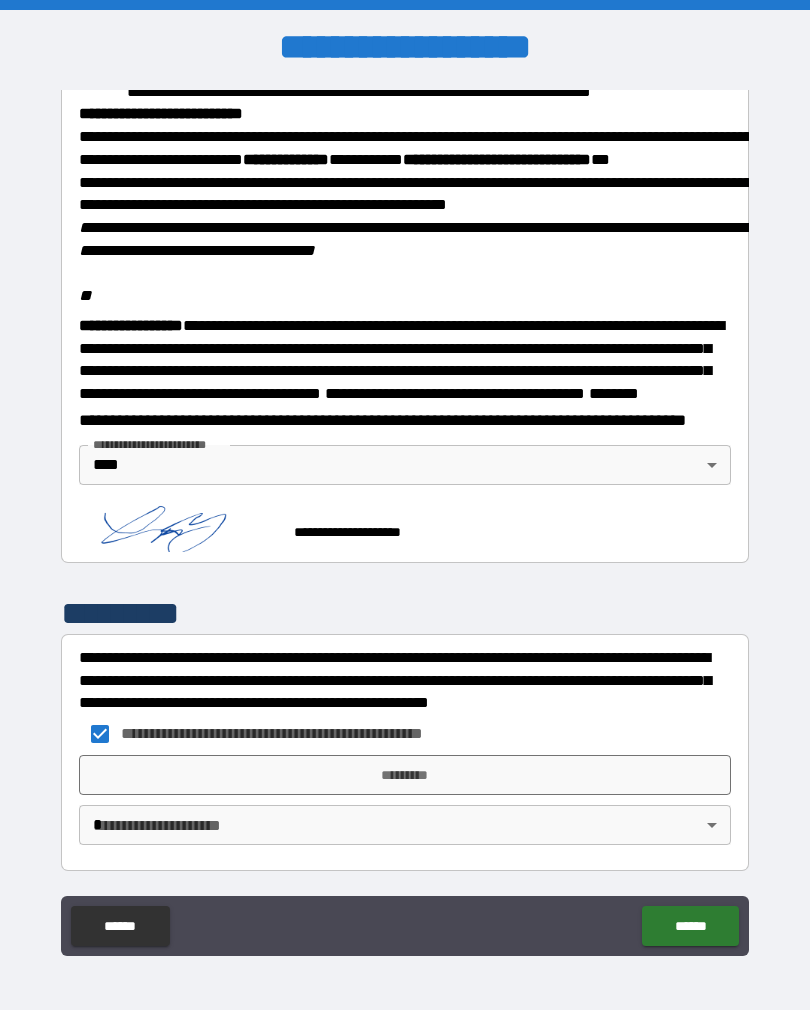 click on "*********" at bounding box center (405, 775) 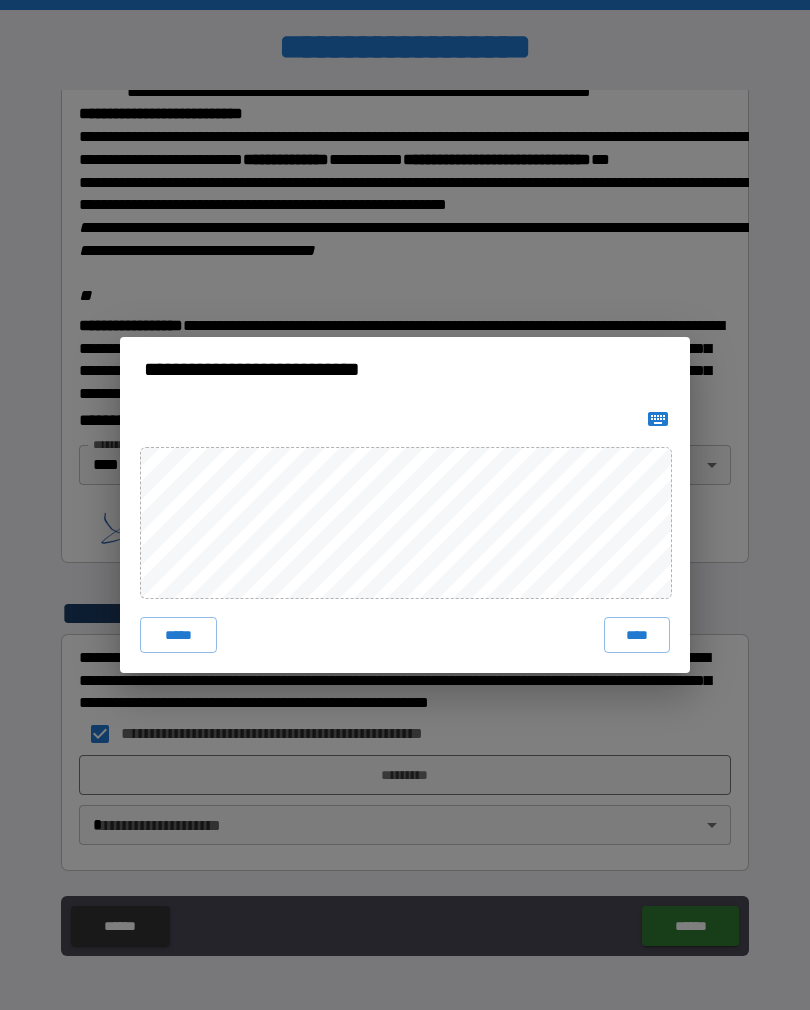 click on "****" at bounding box center [637, 635] 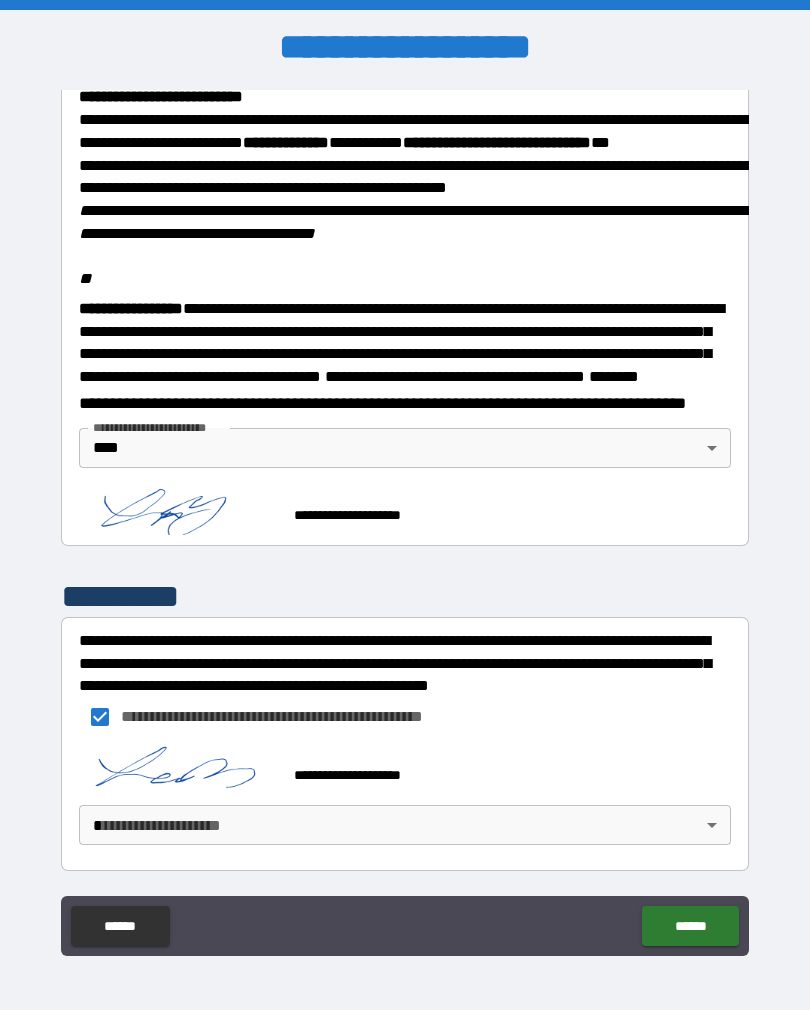 click on "**********" at bounding box center [405, 520] 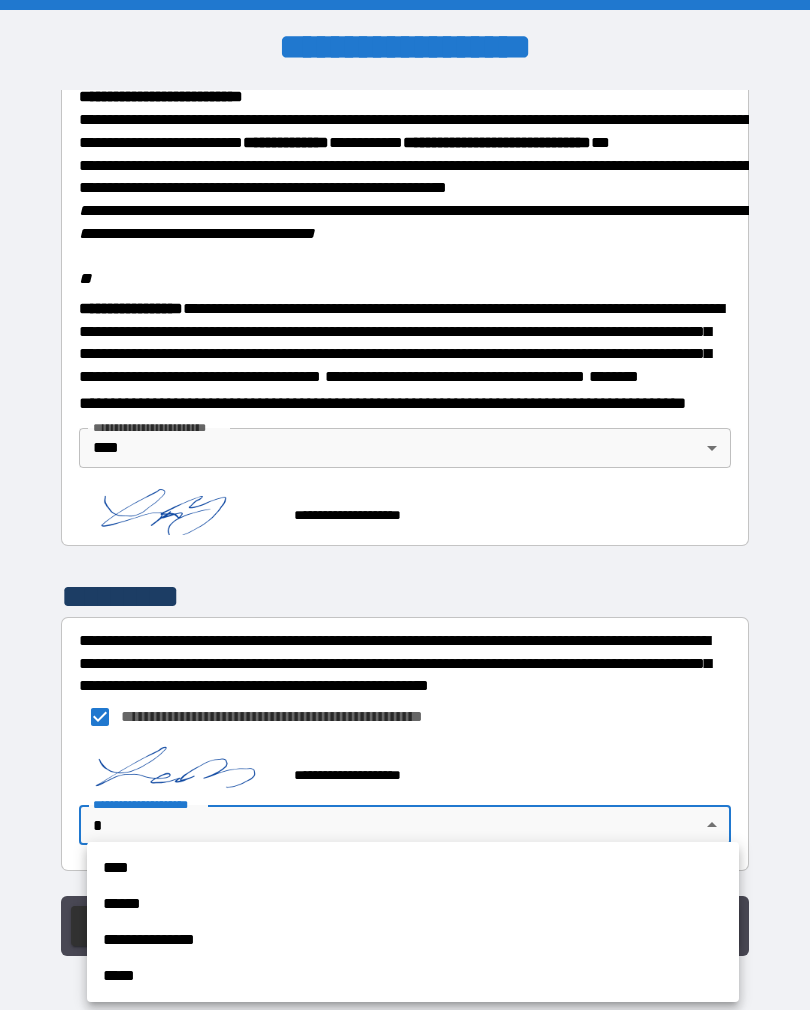 click on "**********" at bounding box center [413, 922] 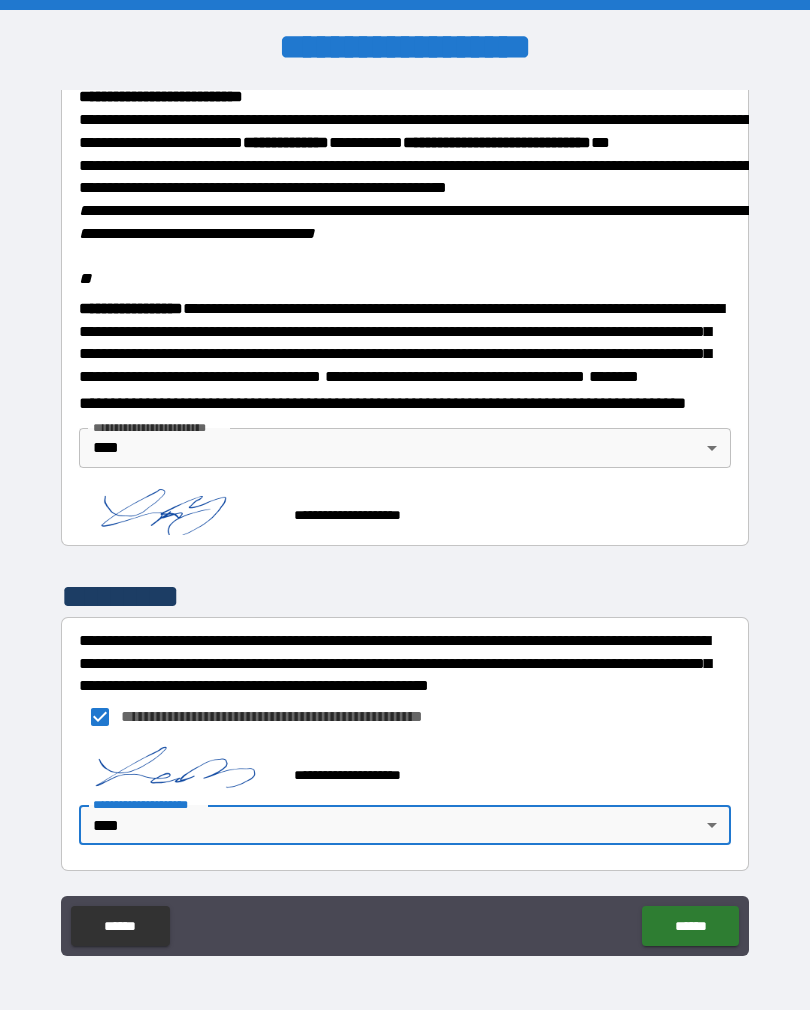 scroll, scrollTop: 2326, scrollLeft: 0, axis: vertical 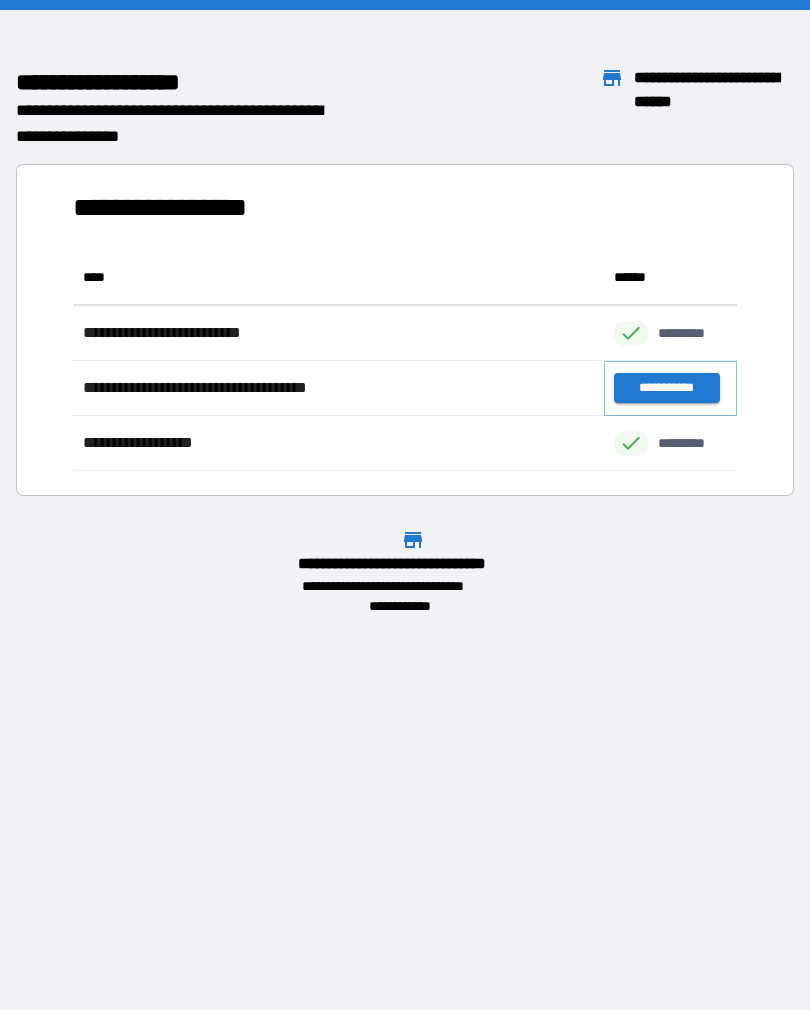 click on "**********" at bounding box center (666, 388) 